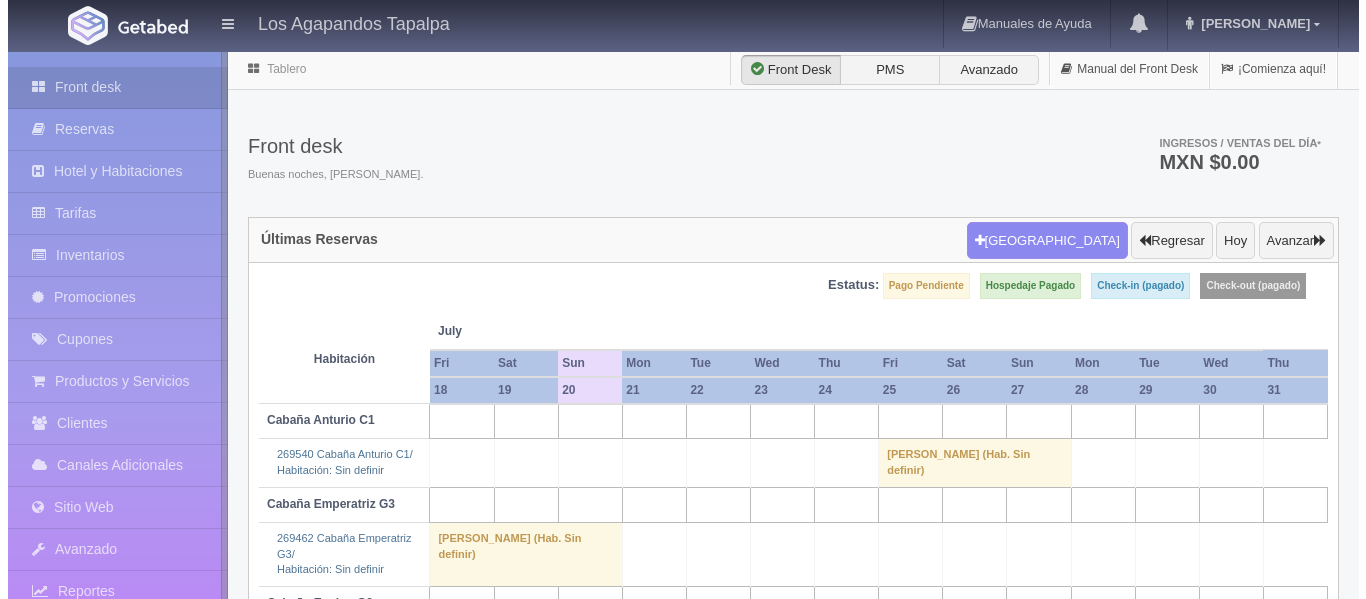 scroll, scrollTop: 0, scrollLeft: 0, axis: both 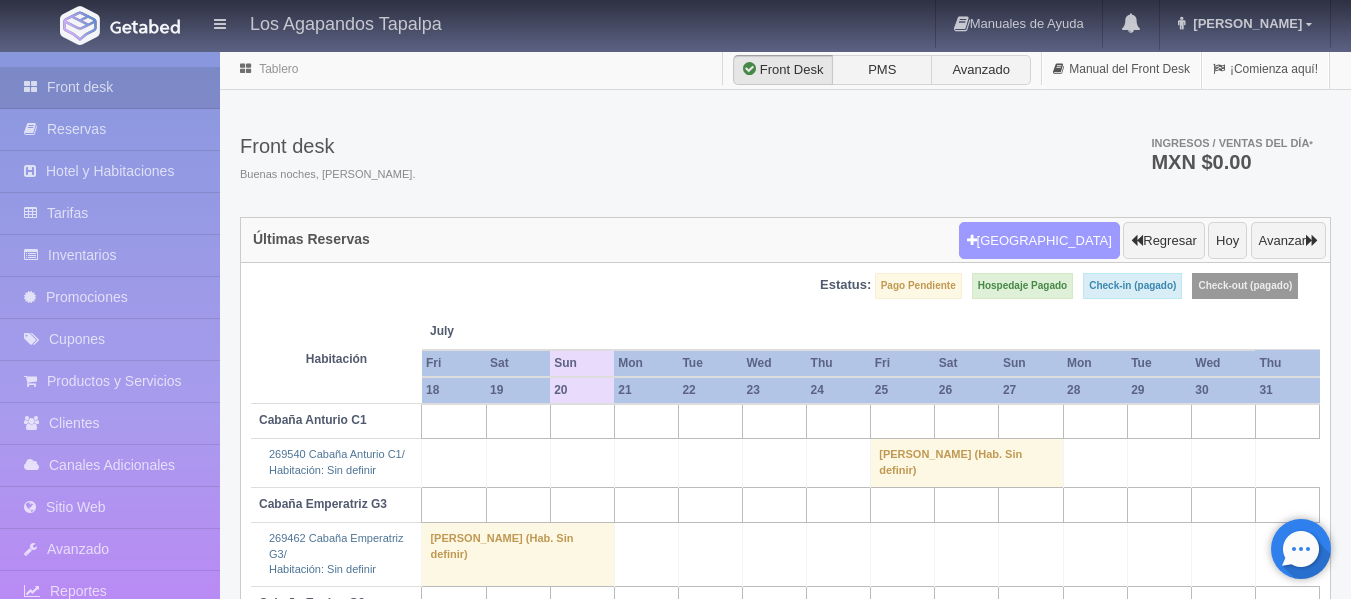 click on "Nueva Reserva" at bounding box center (1039, 241) 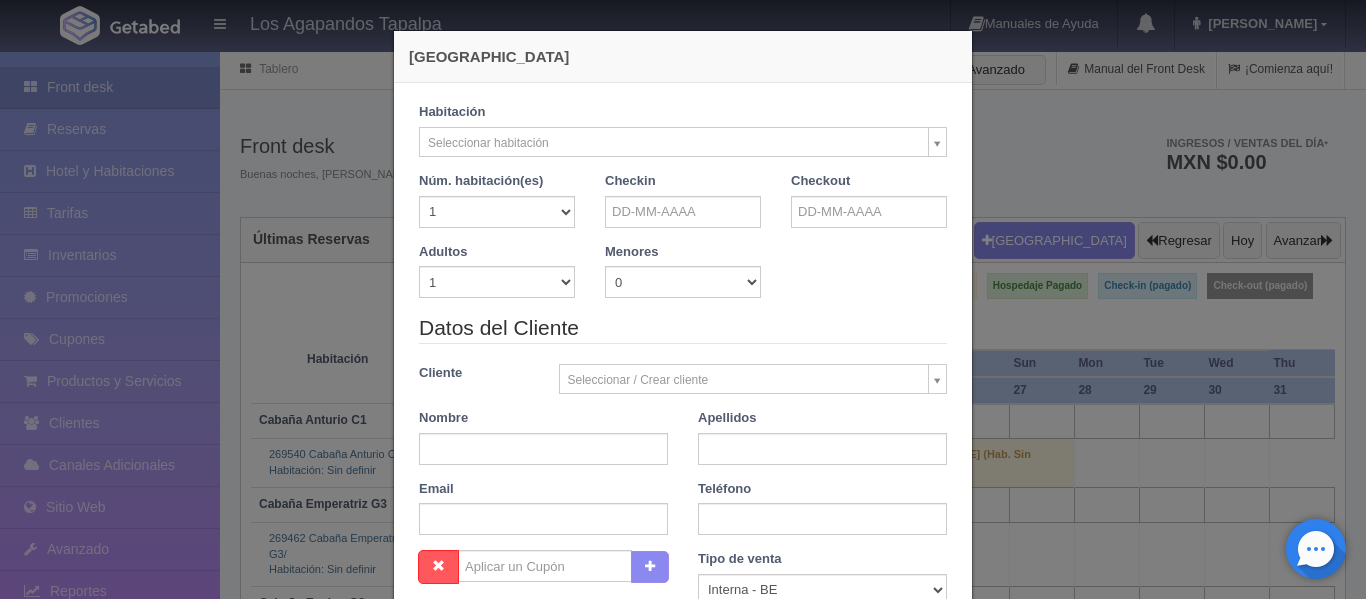 checkbox on "false" 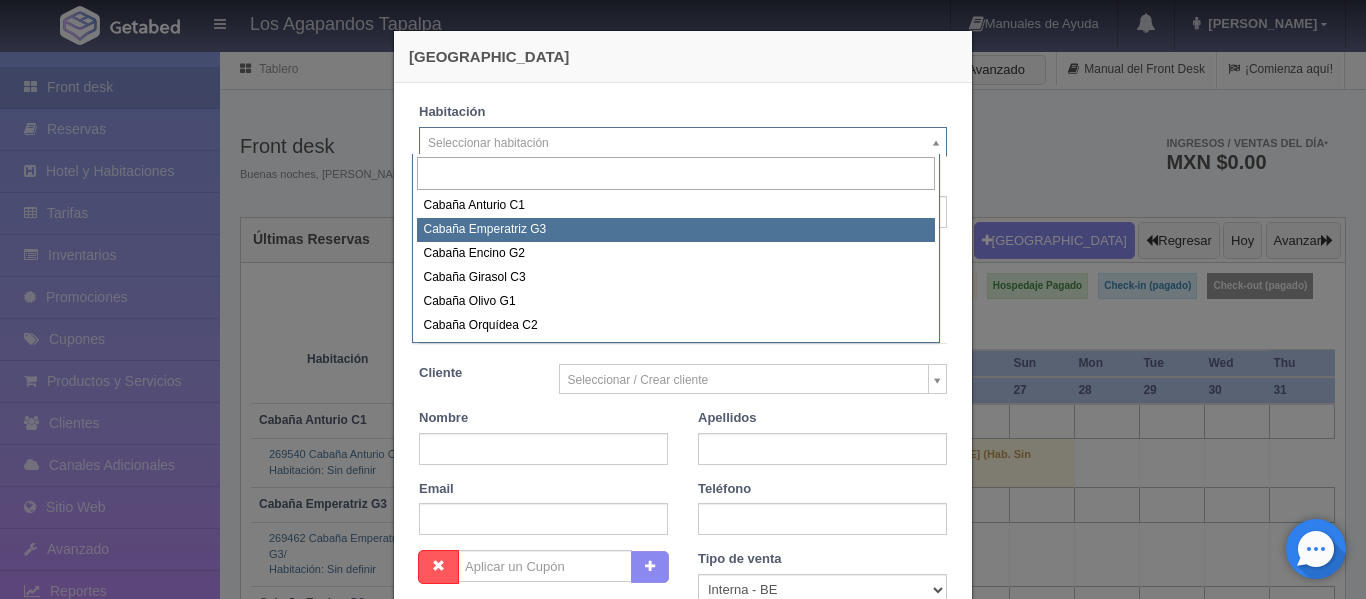 select on "2273" 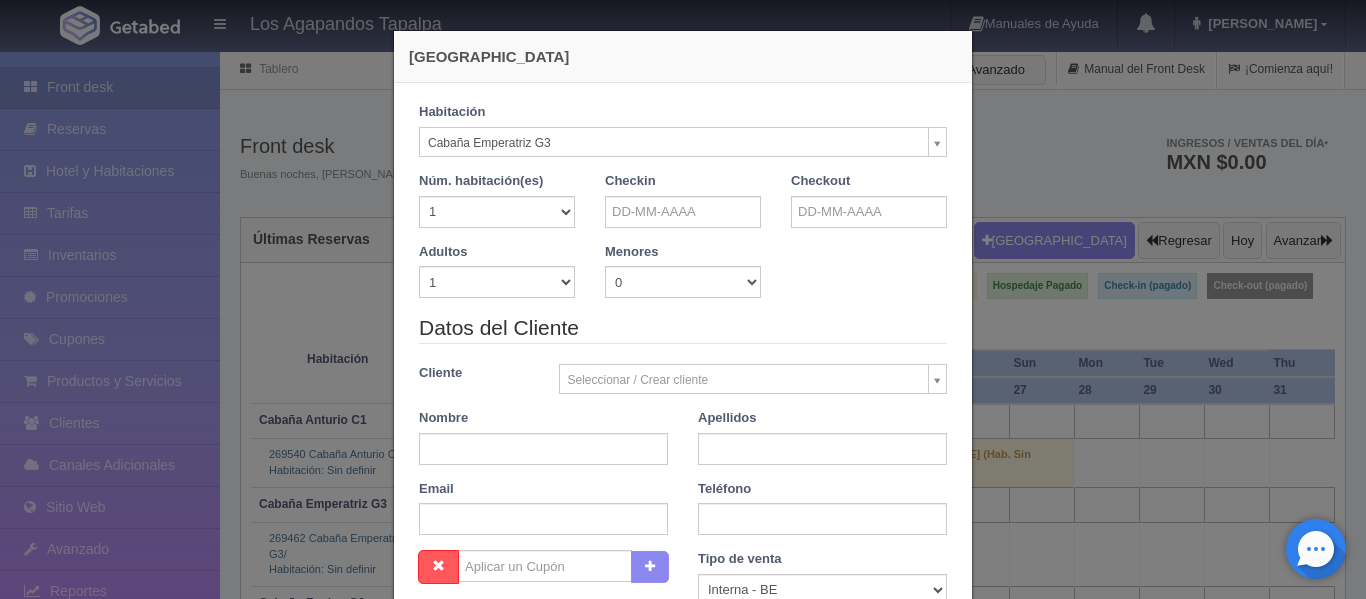 checkbox on "false" 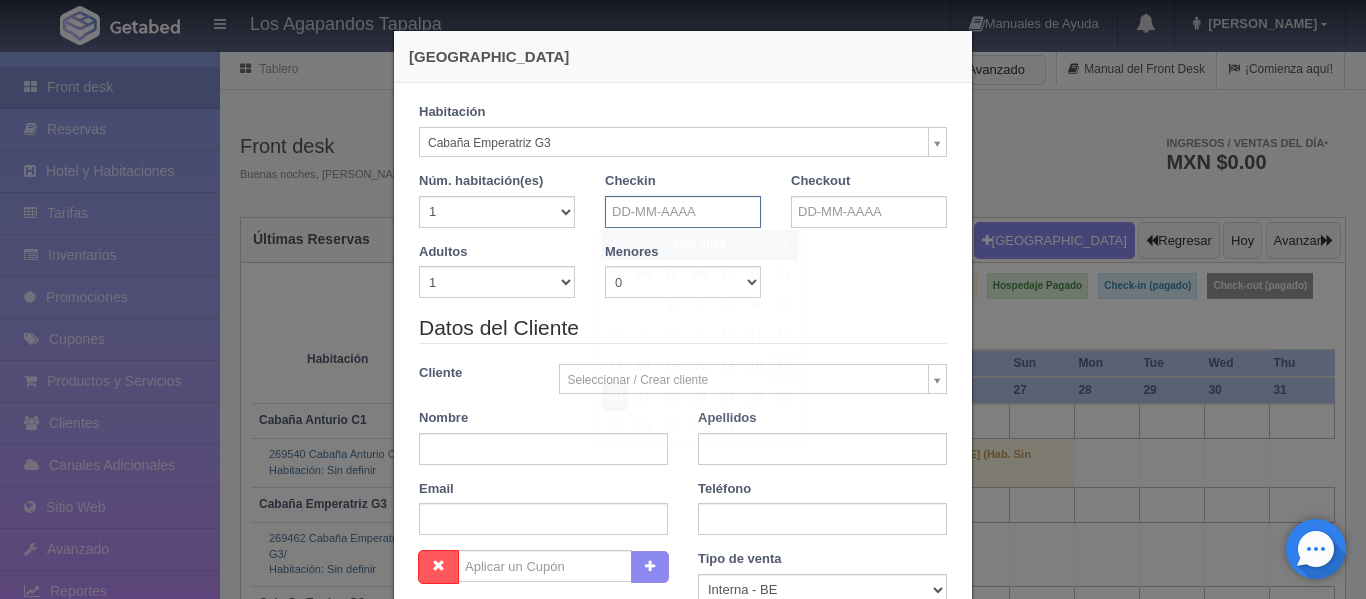 click at bounding box center [683, 212] 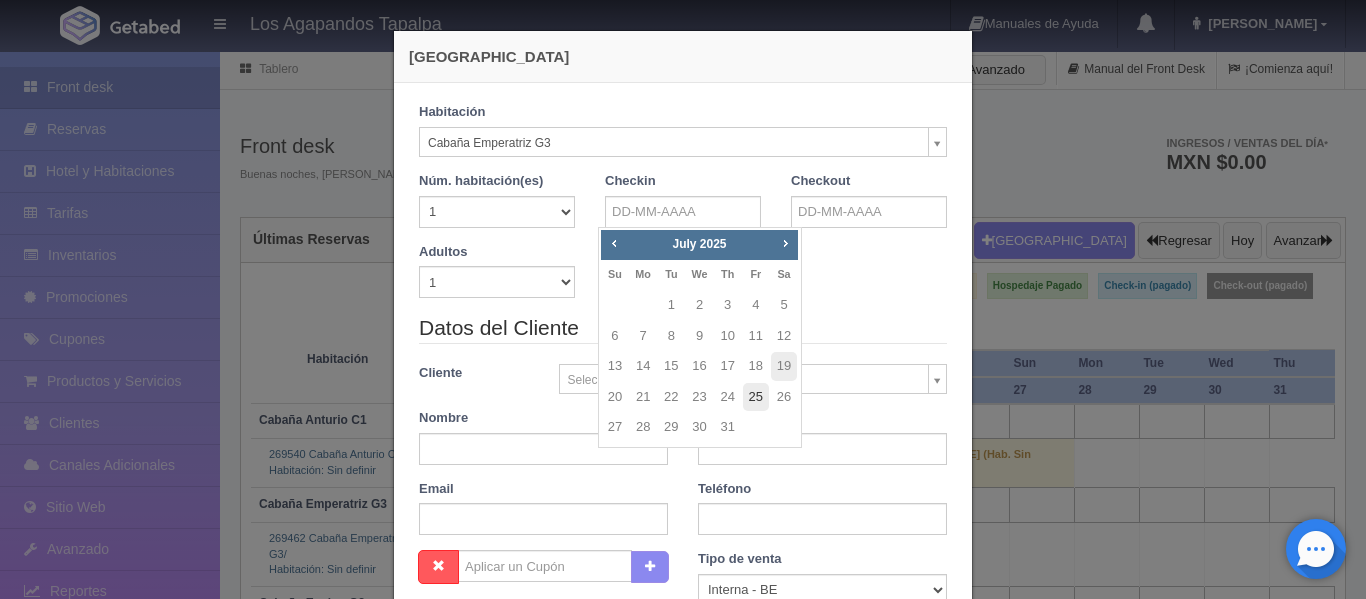 click on "25" at bounding box center (756, 397) 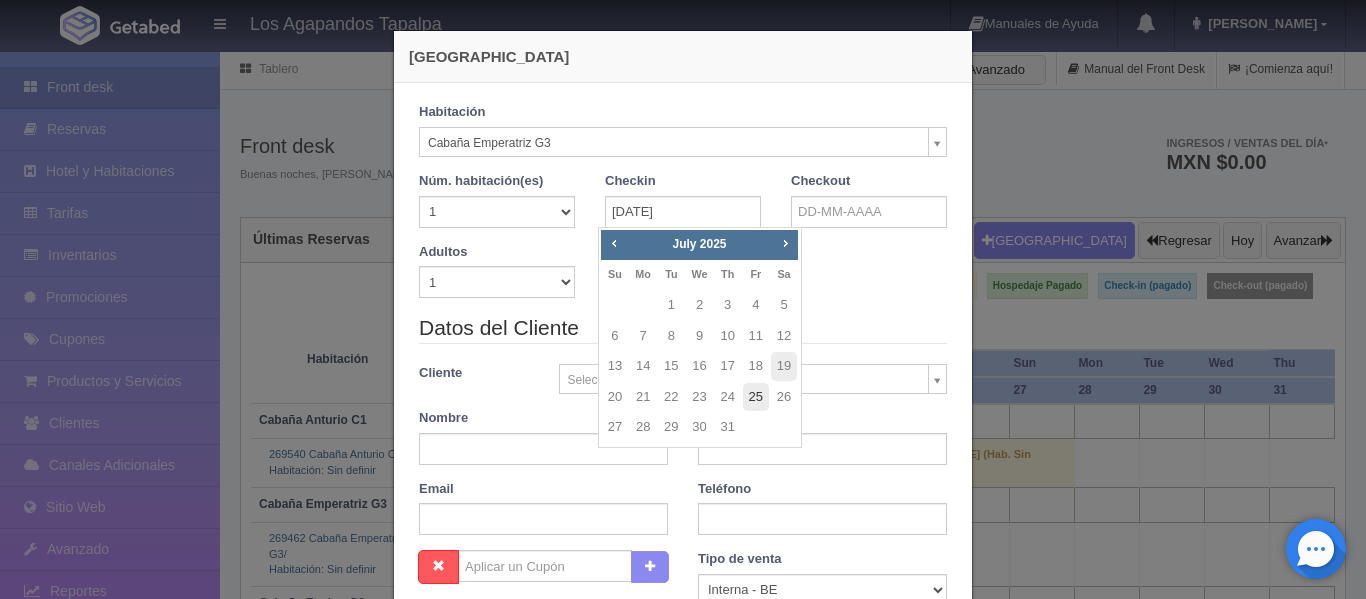 checkbox on "false" 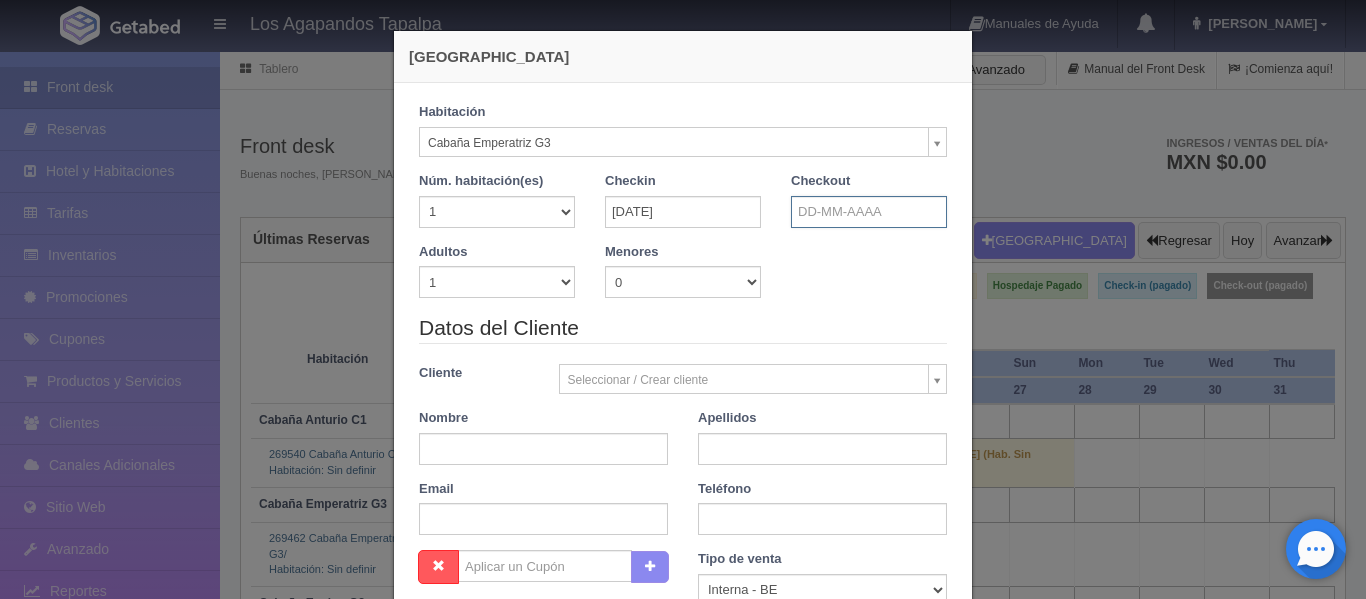 click at bounding box center [869, 212] 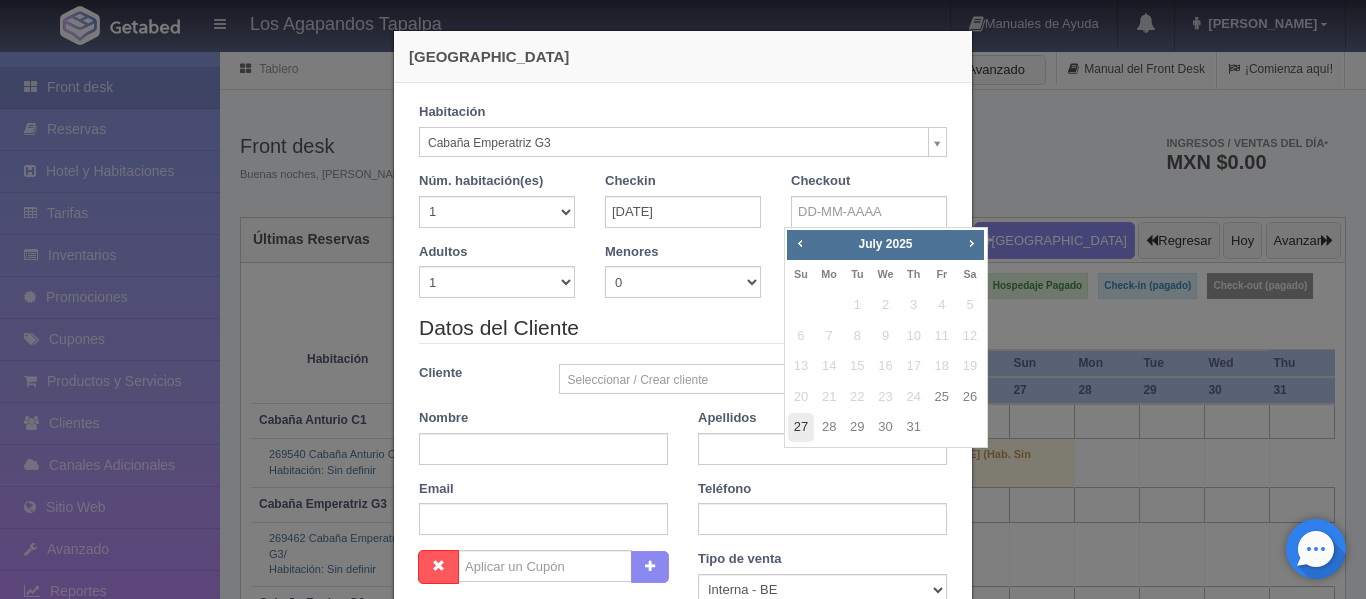 click on "27" at bounding box center (801, 427) 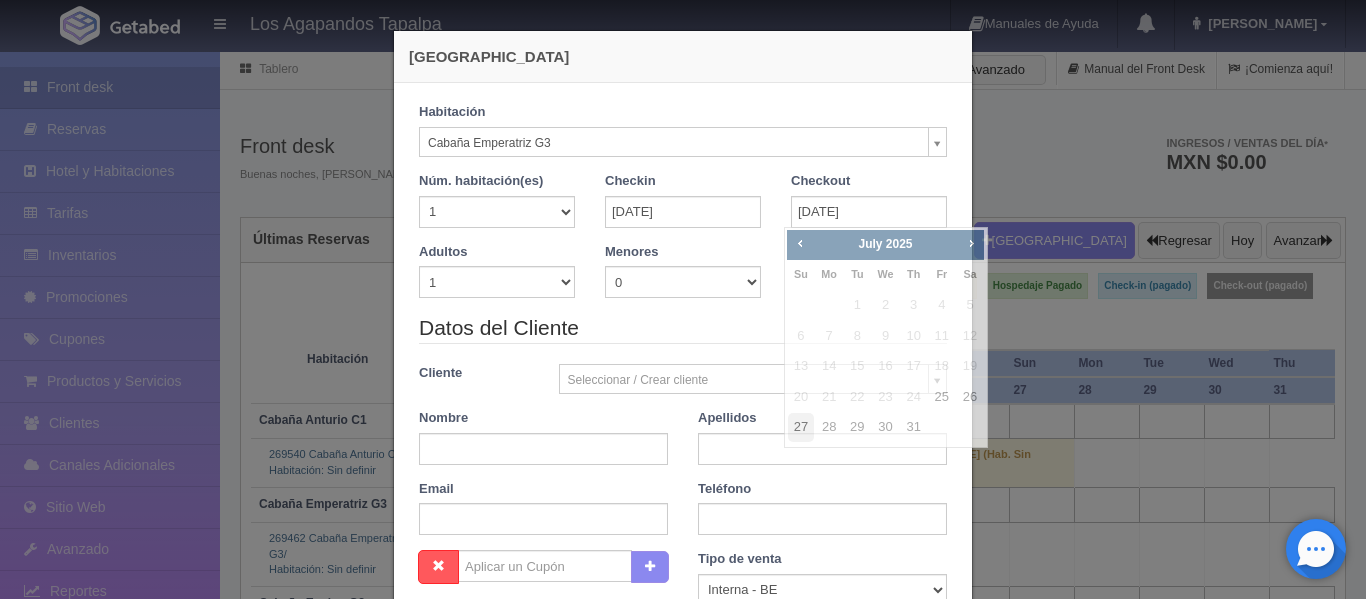 checkbox on "false" 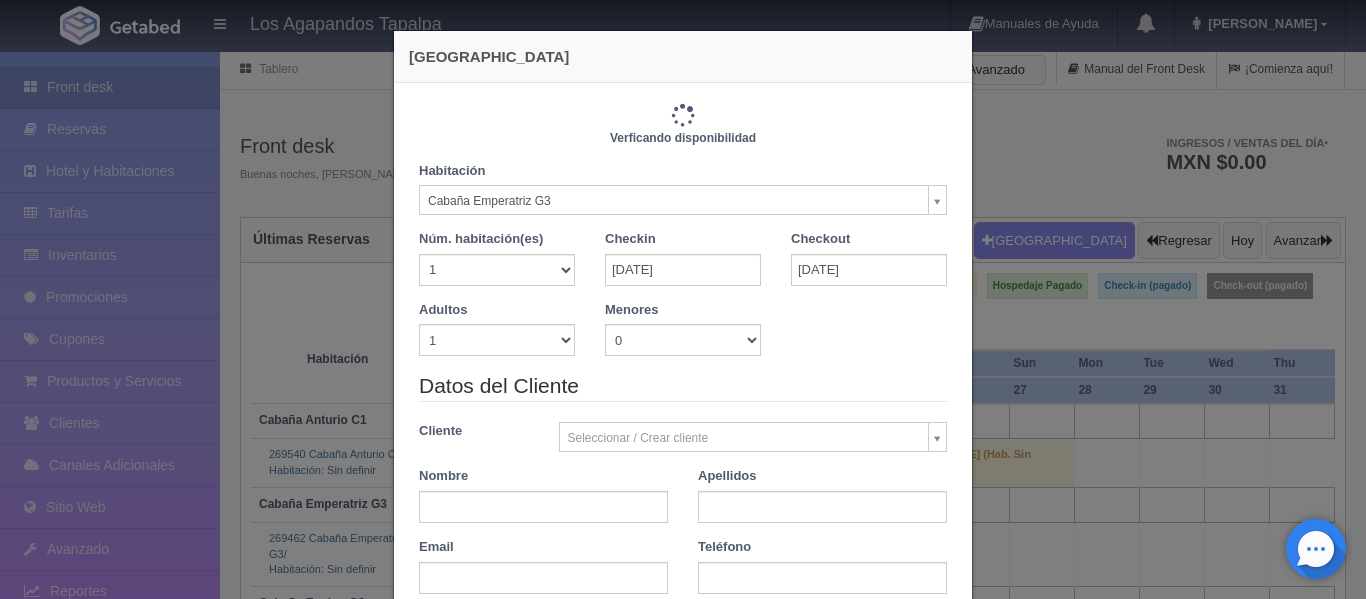 type on "8400.00" 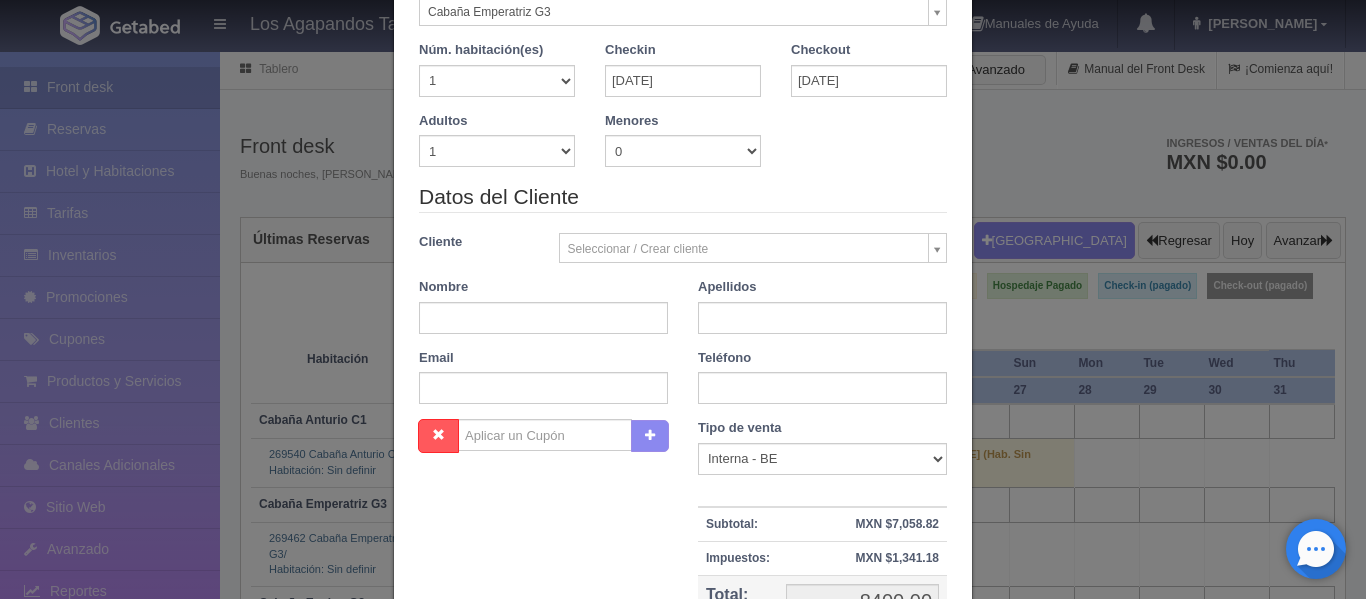 scroll, scrollTop: 200, scrollLeft: 0, axis: vertical 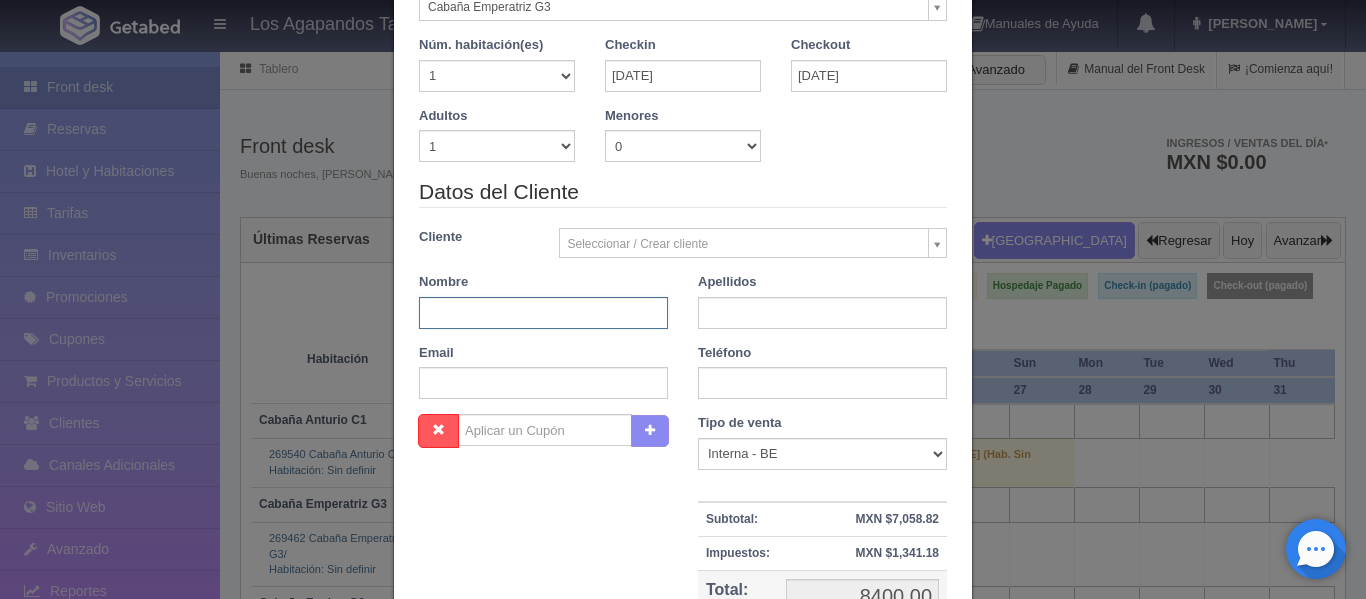 click at bounding box center (543, 313) 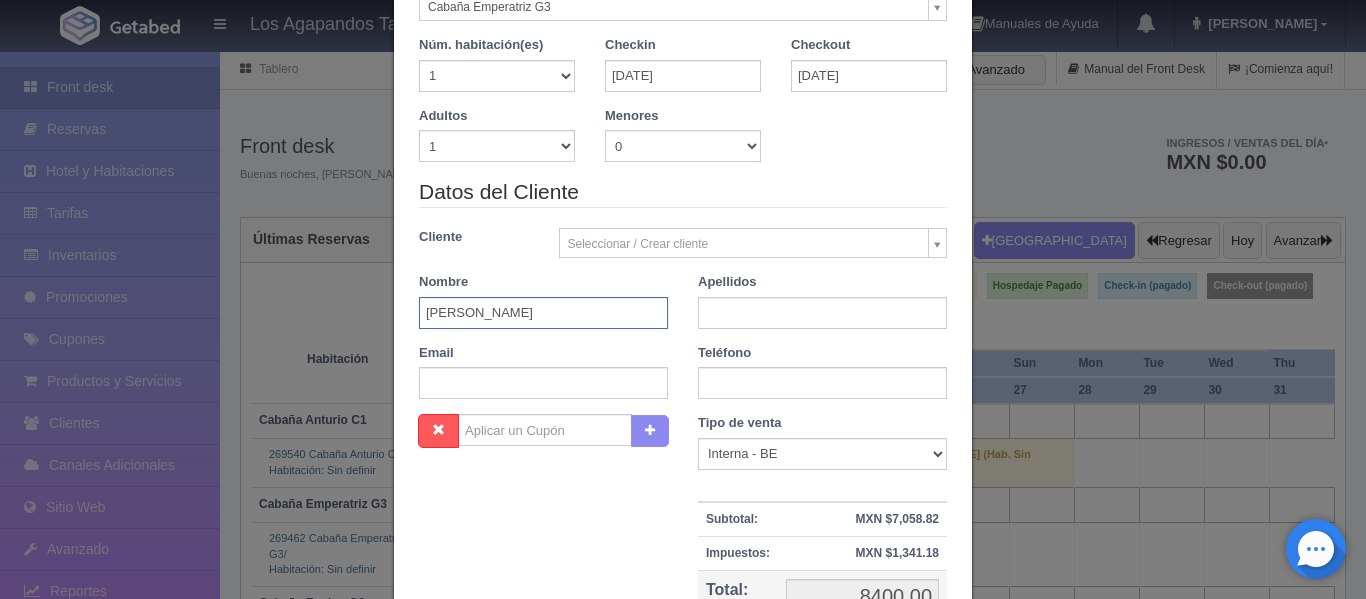 type on "[PERSON_NAME]" 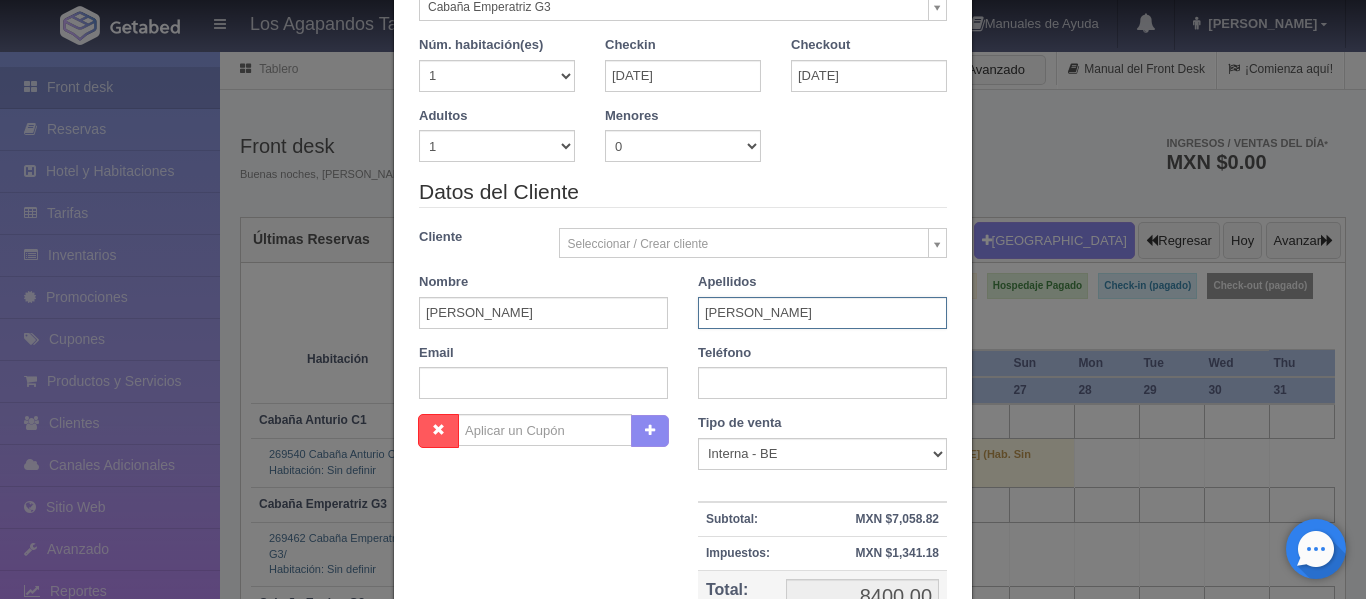 type on "[PERSON_NAME]" 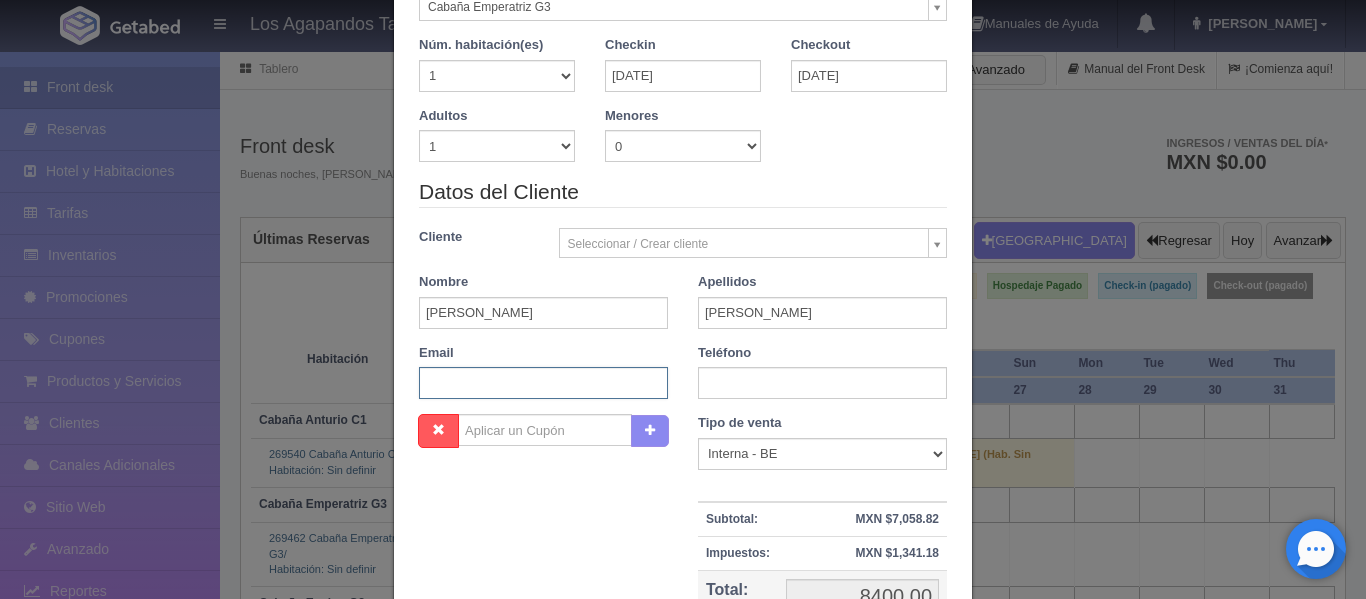 click at bounding box center (543, 383) 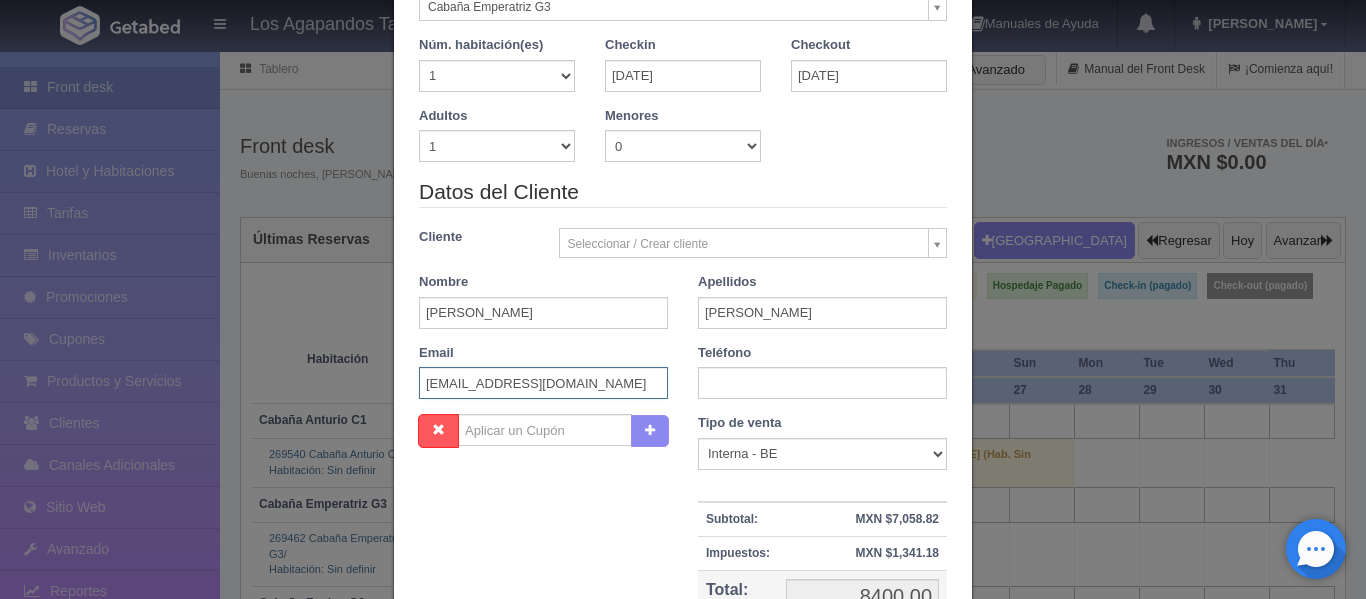 type on "[EMAIL_ADDRESS][DOMAIN_NAME]" 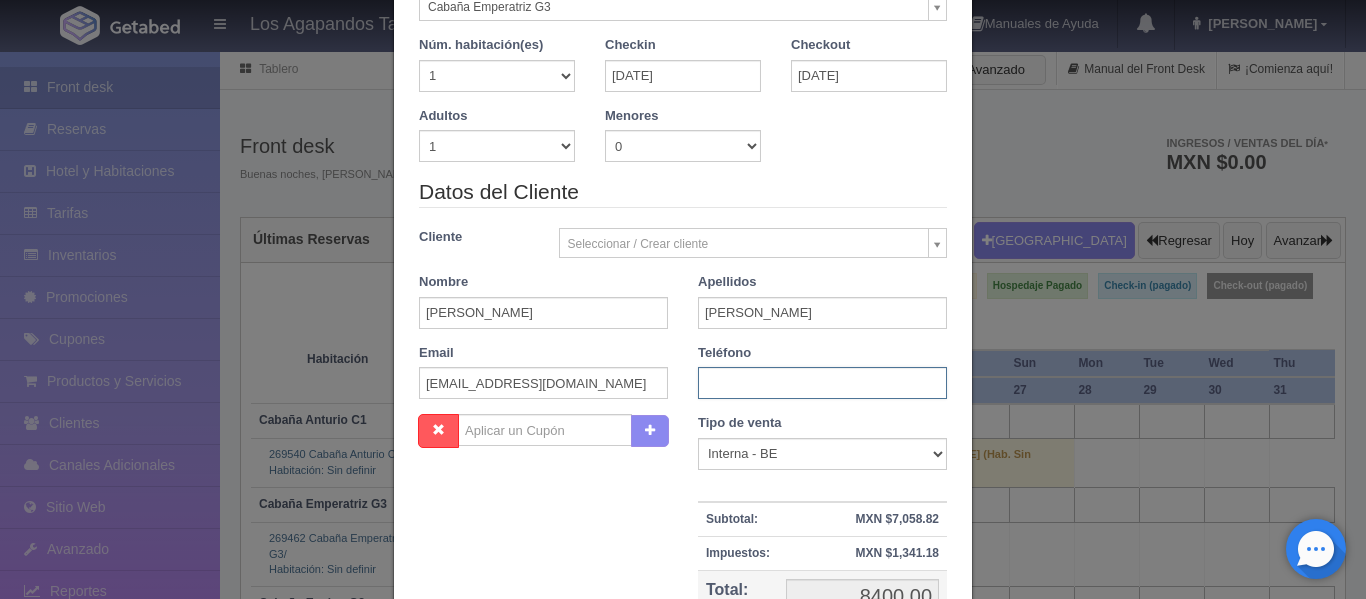 click at bounding box center (822, 383) 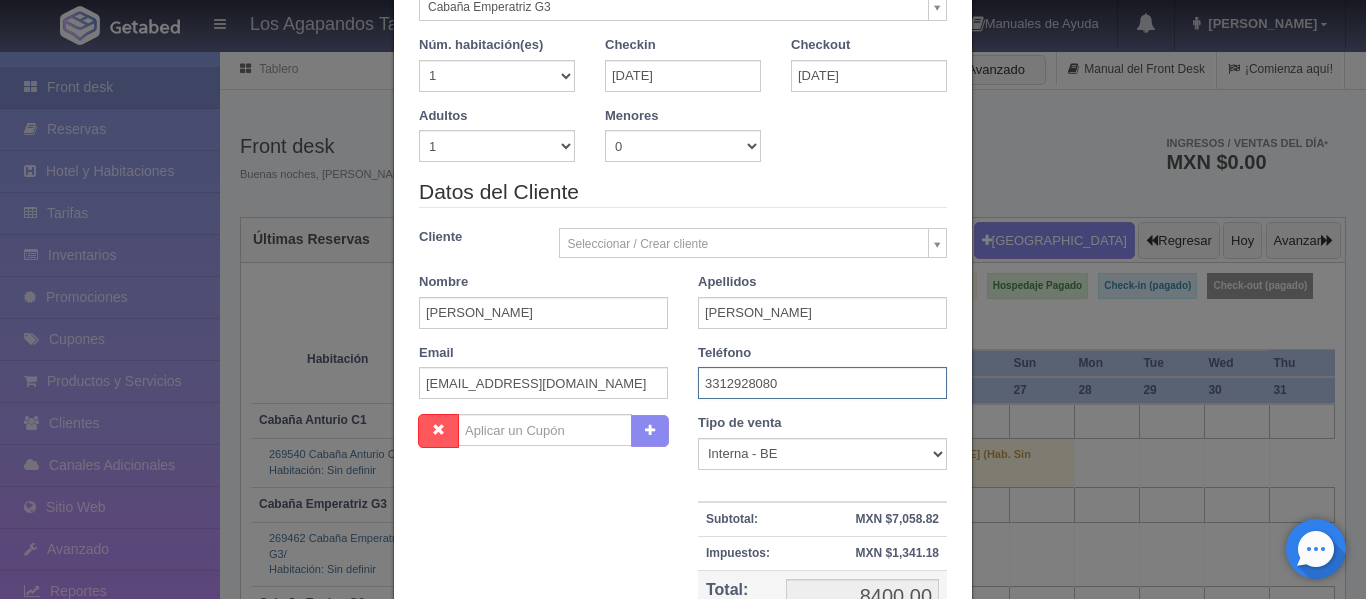 type on "3312928080" 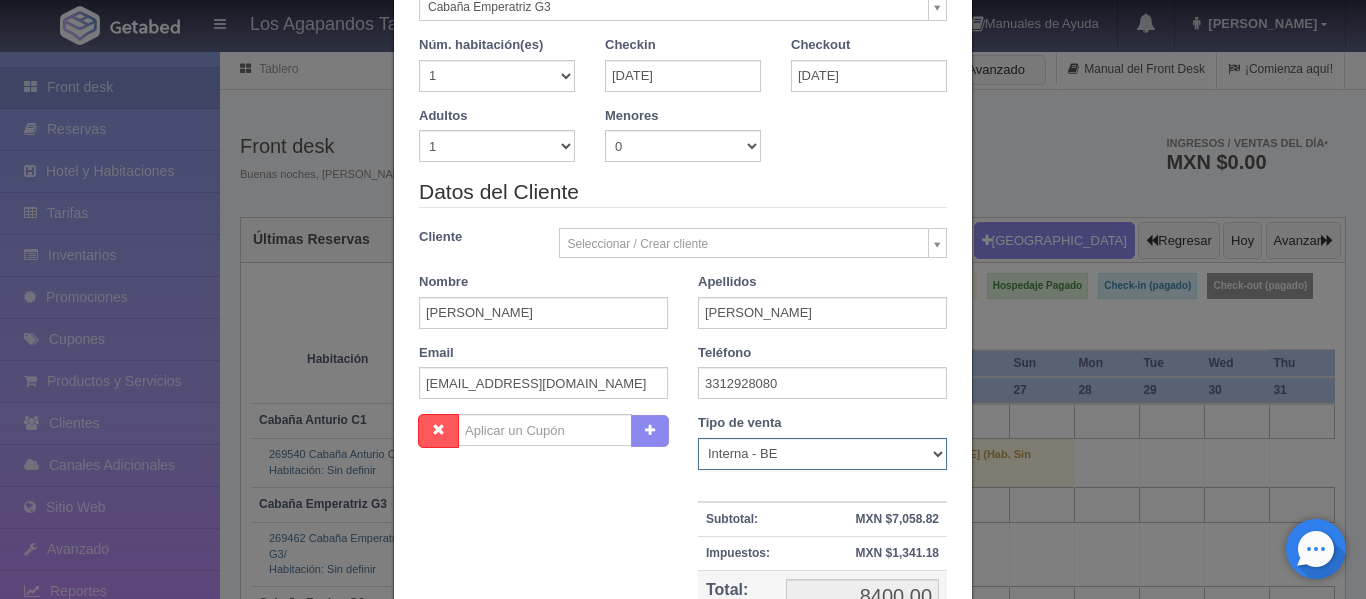 click on "Correo Electronico
Interna - BE
Llamada
OTA Externa
Otro
WALK IN" at bounding box center [822, 454] 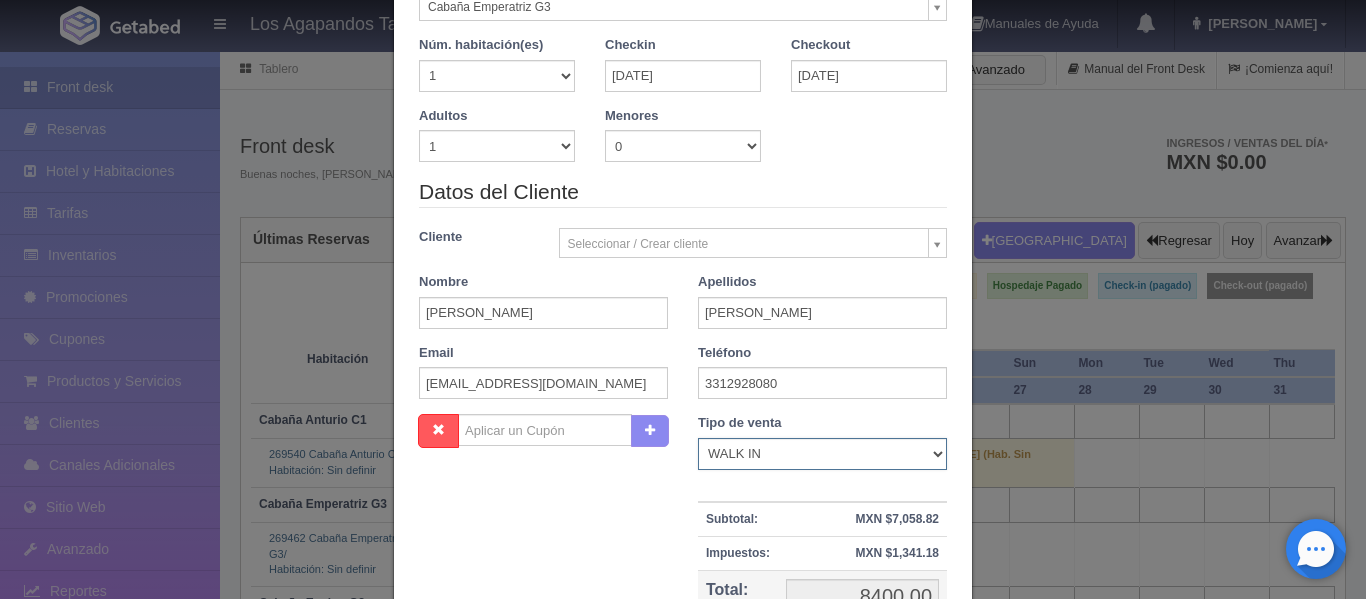 click on "Correo Electronico
Interna - BE
Llamada
OTA Externa
Otro
WALK IN" at bounding box center (822, 454) 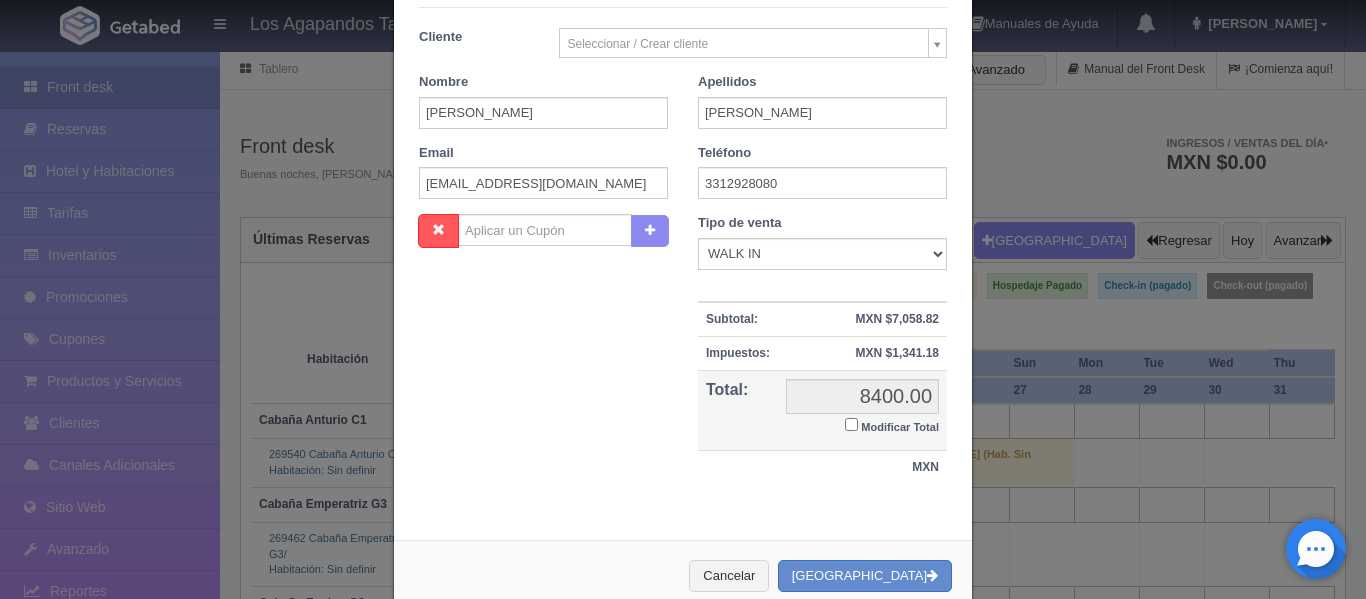 click on "Modificar Total" at bounding box center (851, 424) 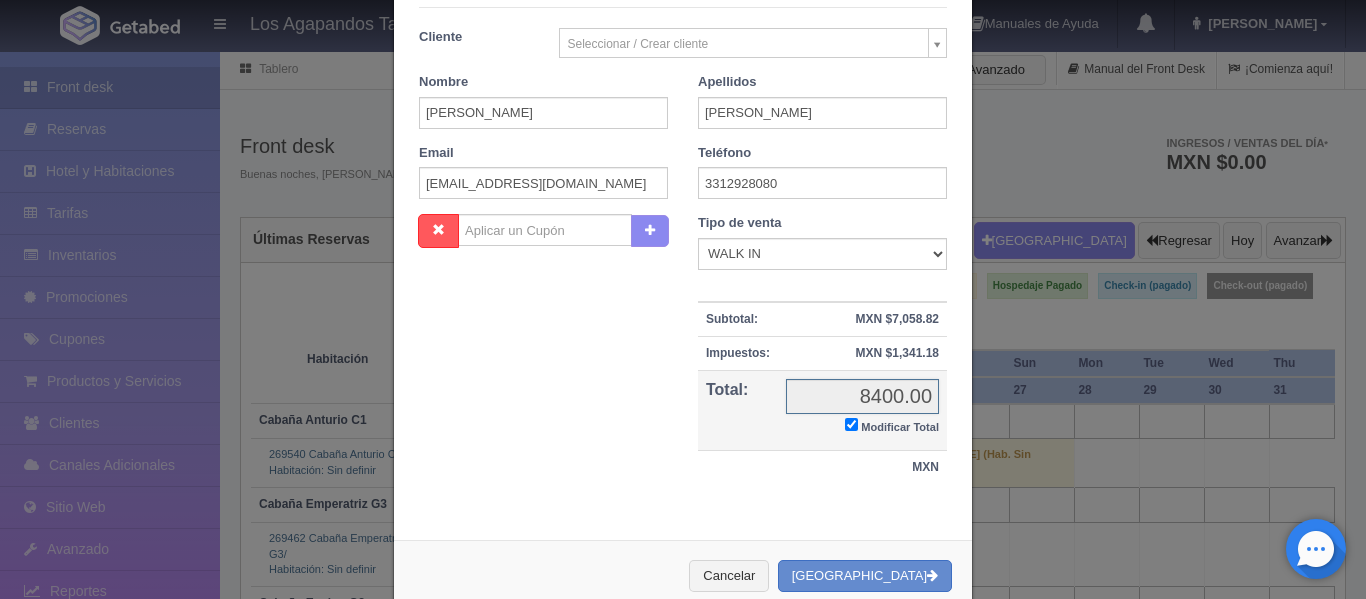 checkbox on "true" 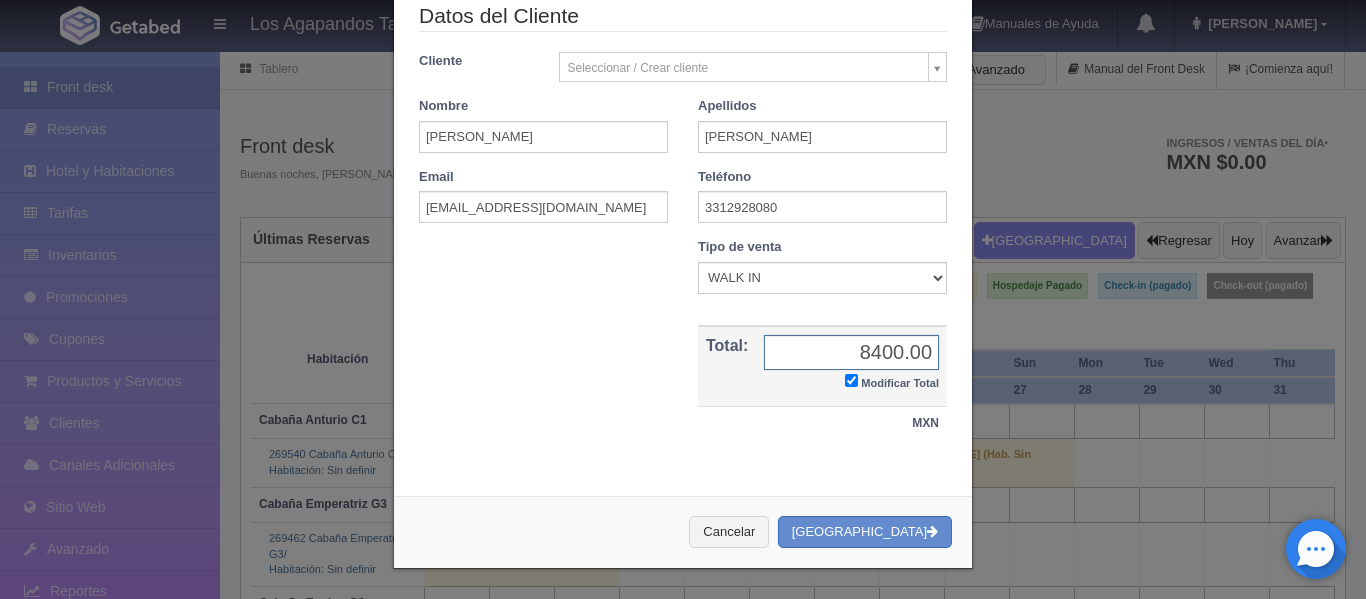 scroll, scrollTop: 376, scrollLeft: 0, axis: vertical 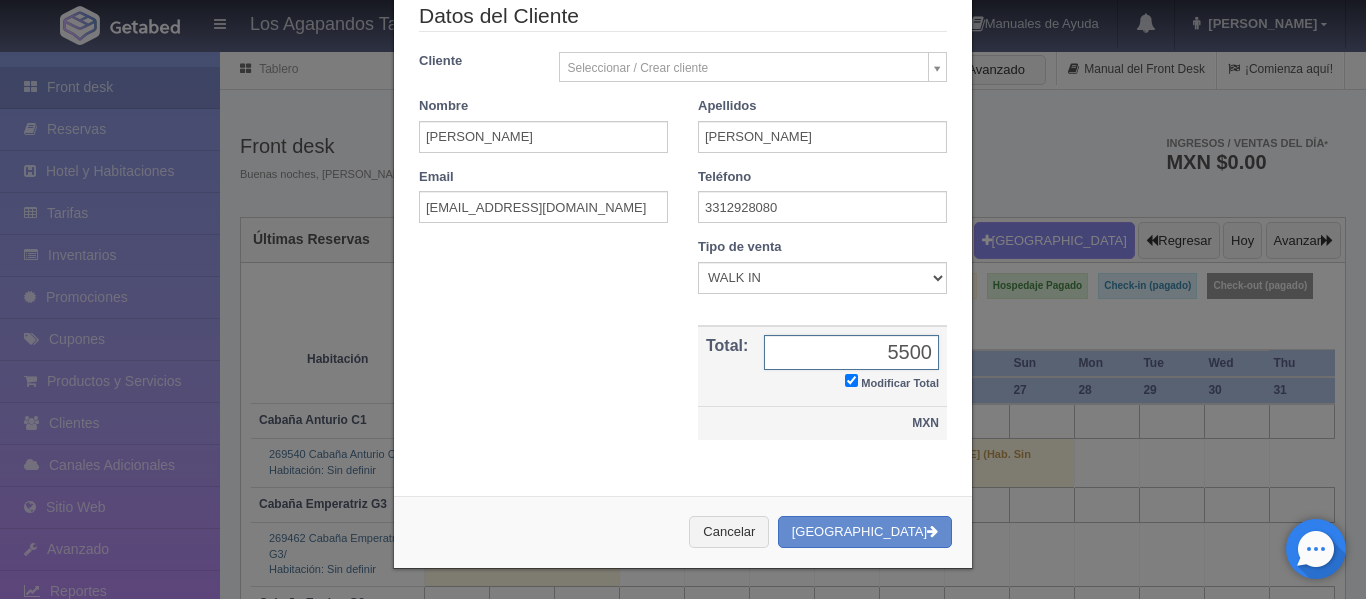type on "5500.00" 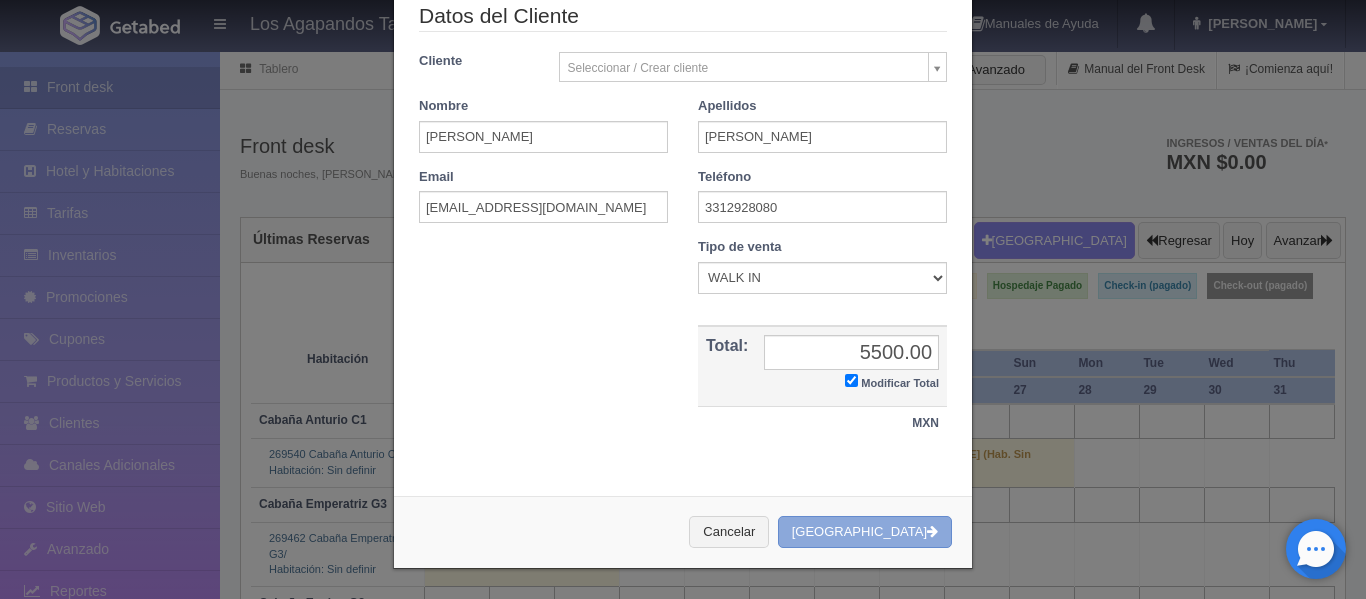 click on "Crear Reserva" at bounding box center (865, 532) 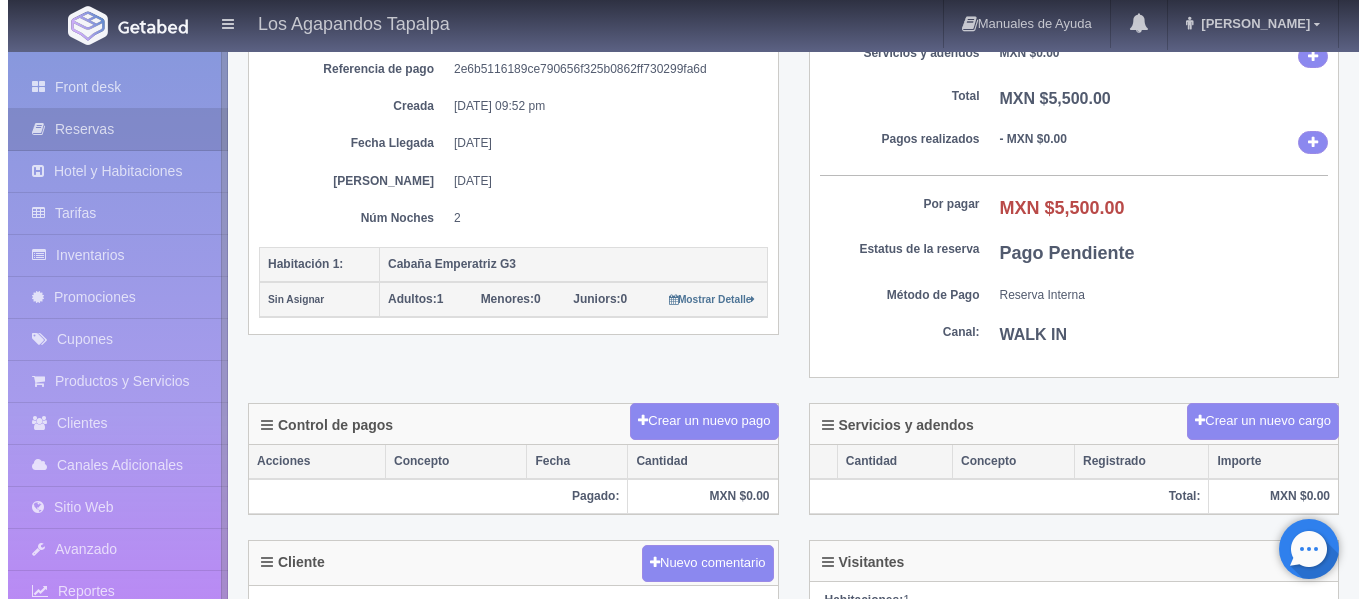 scroll, scrollTop: 300, scrollLeft: 0, axis: vertical 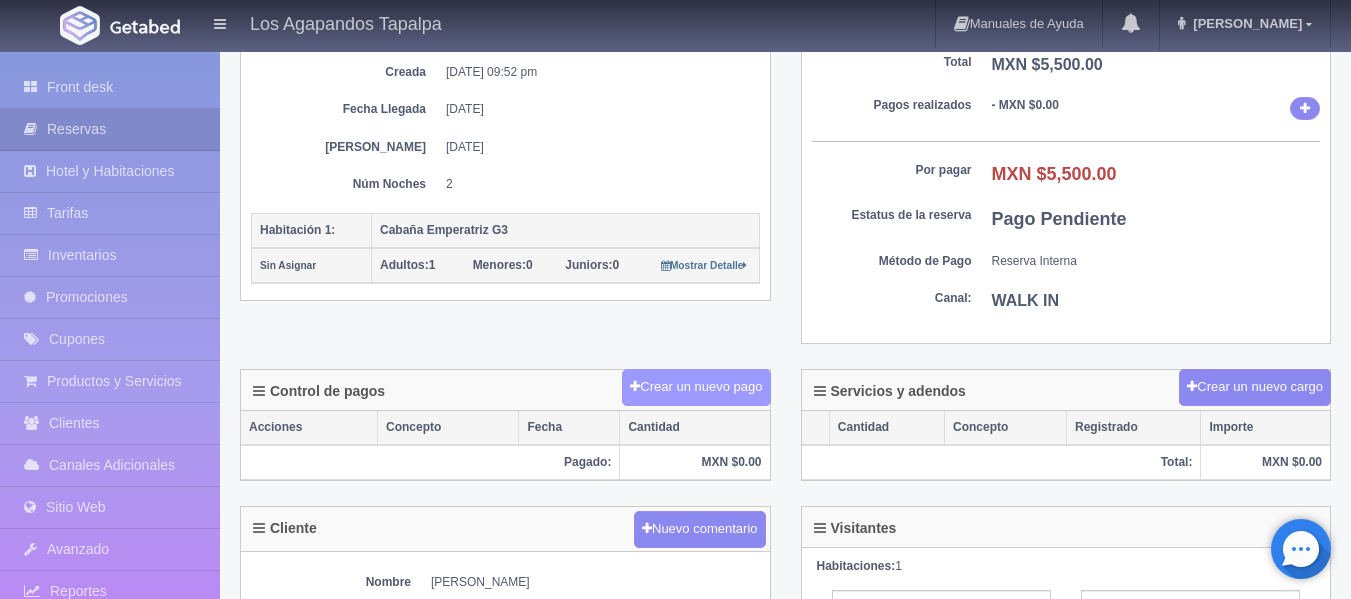 click on "Crear un nuevo pago" at bounding box center [696, 387] 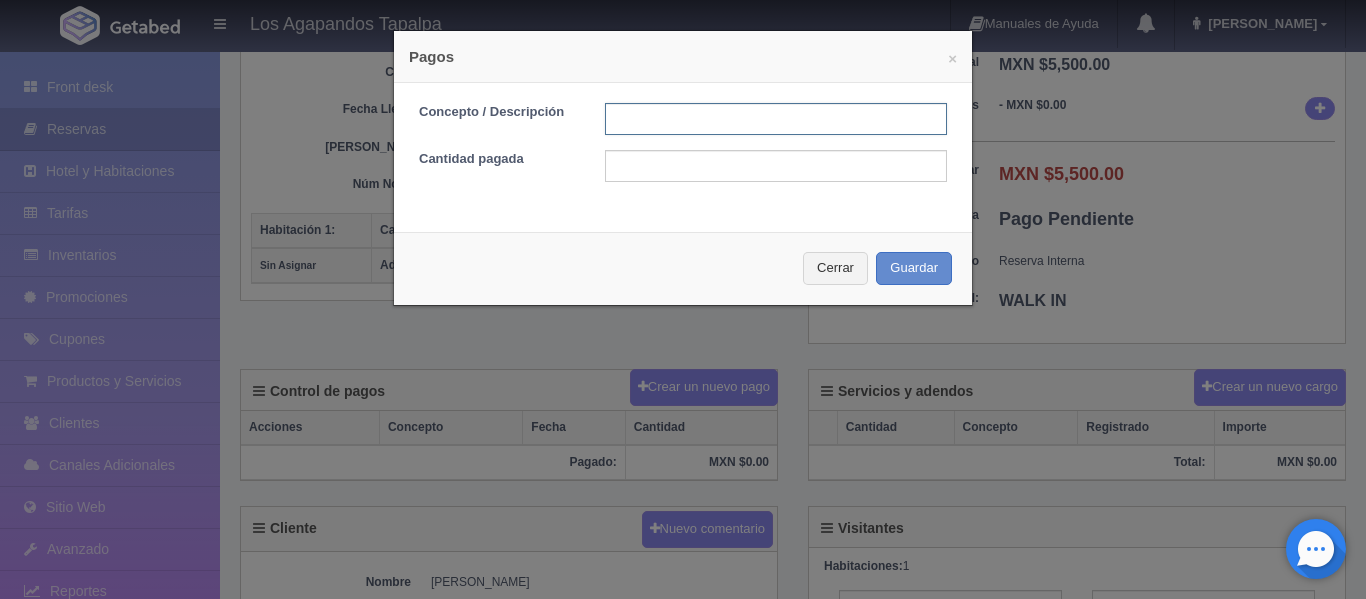 click at bounding box center [776, 119] 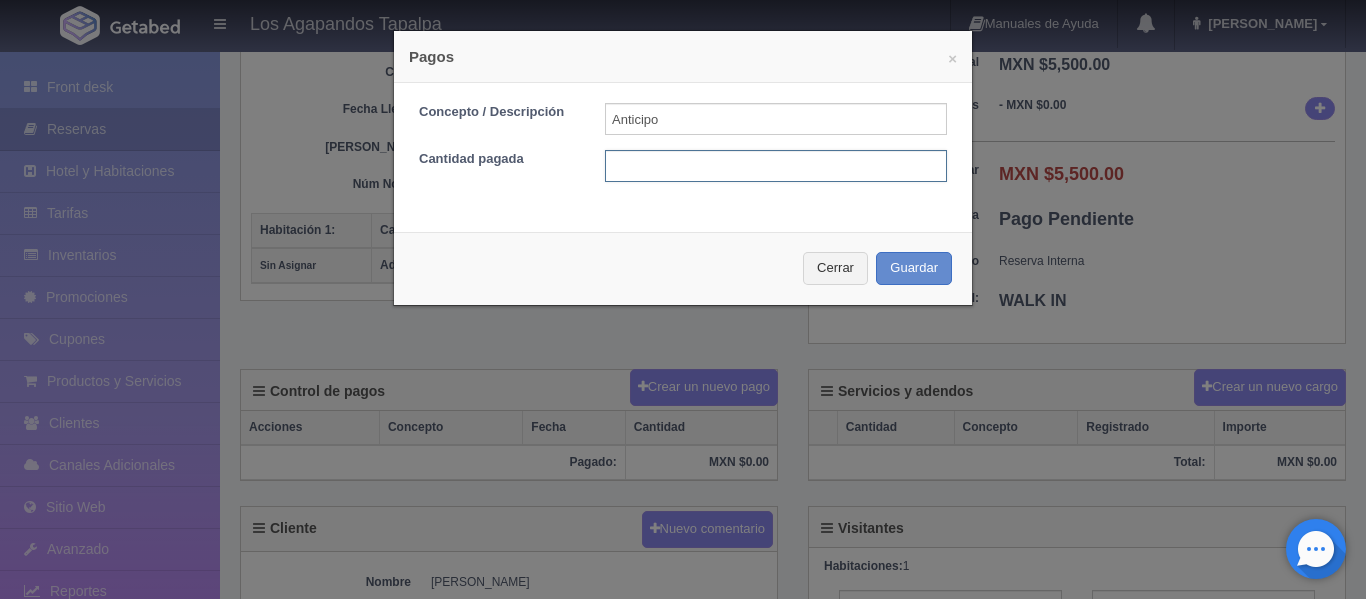 click at bounding box center [776, 166] 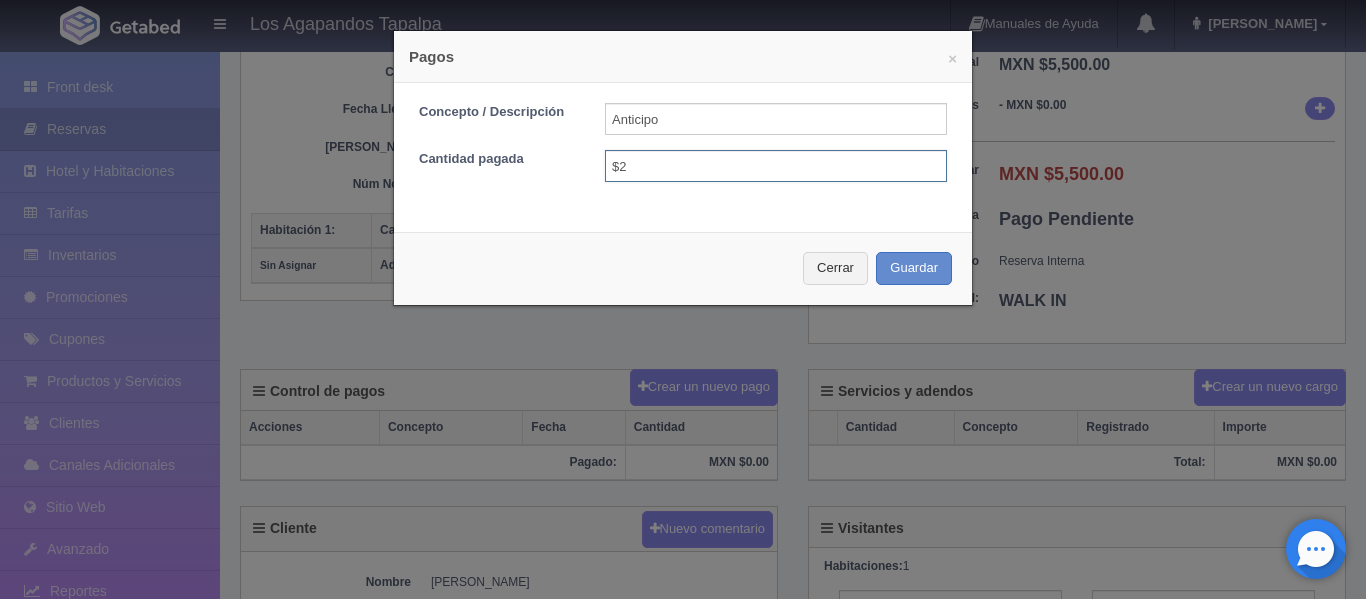 type on "$" 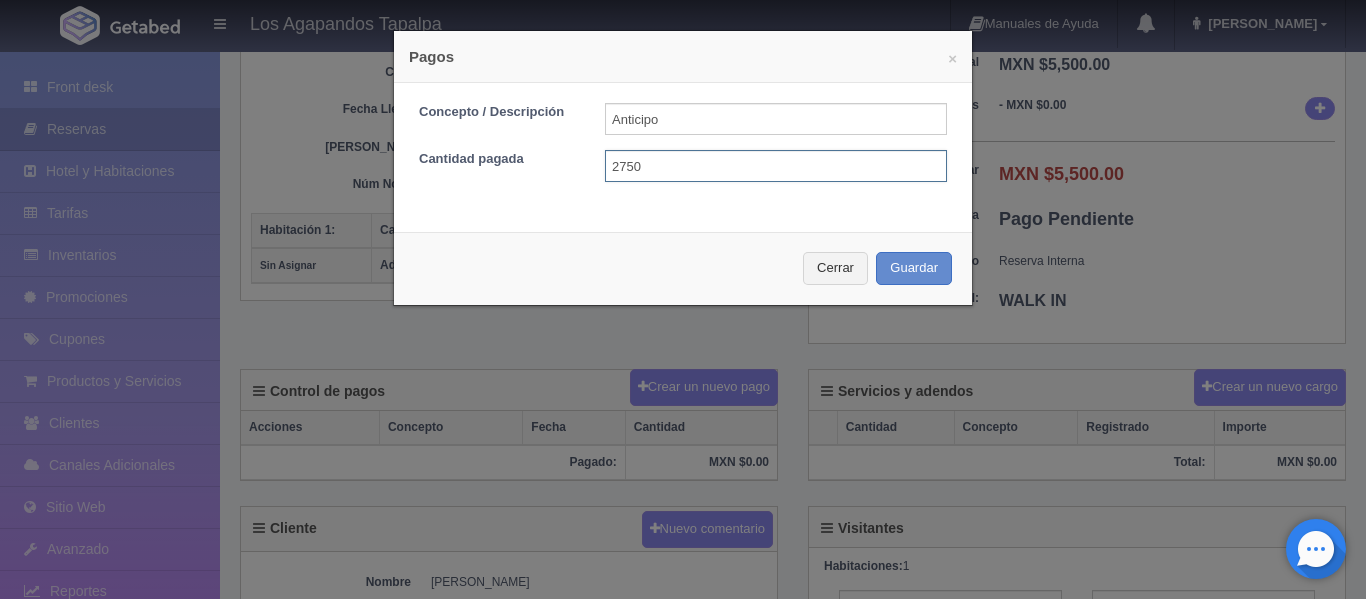 type on "2750" 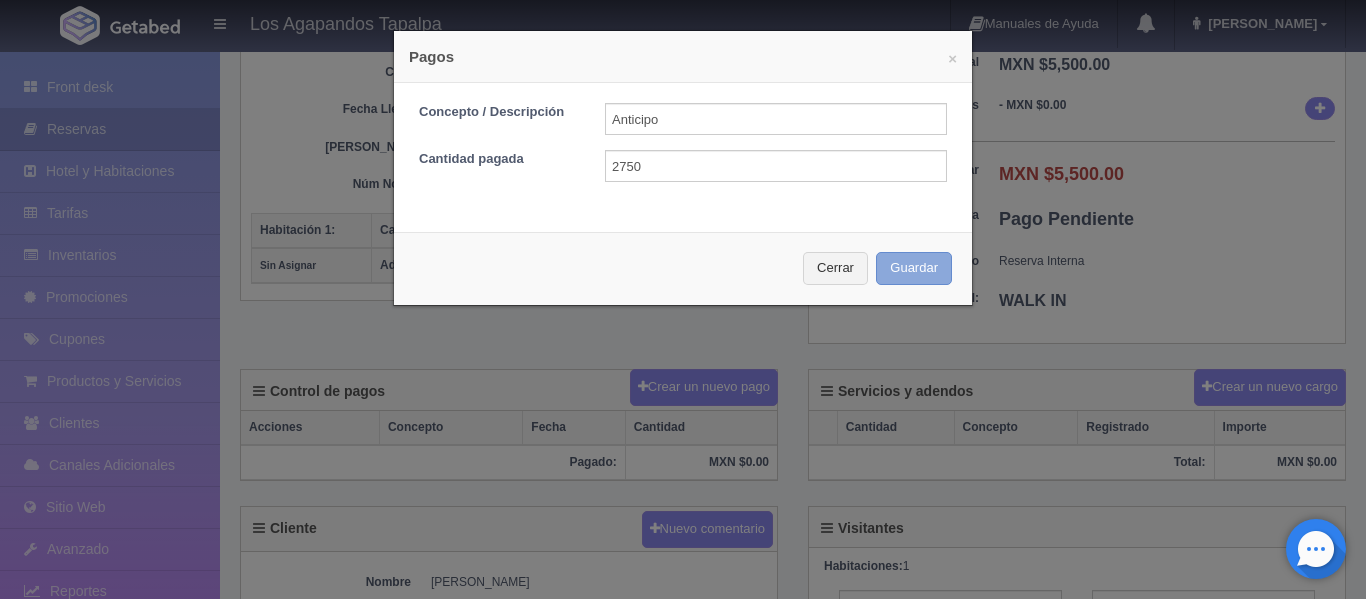 click on "Guardar" at bounding box center [914, 268] 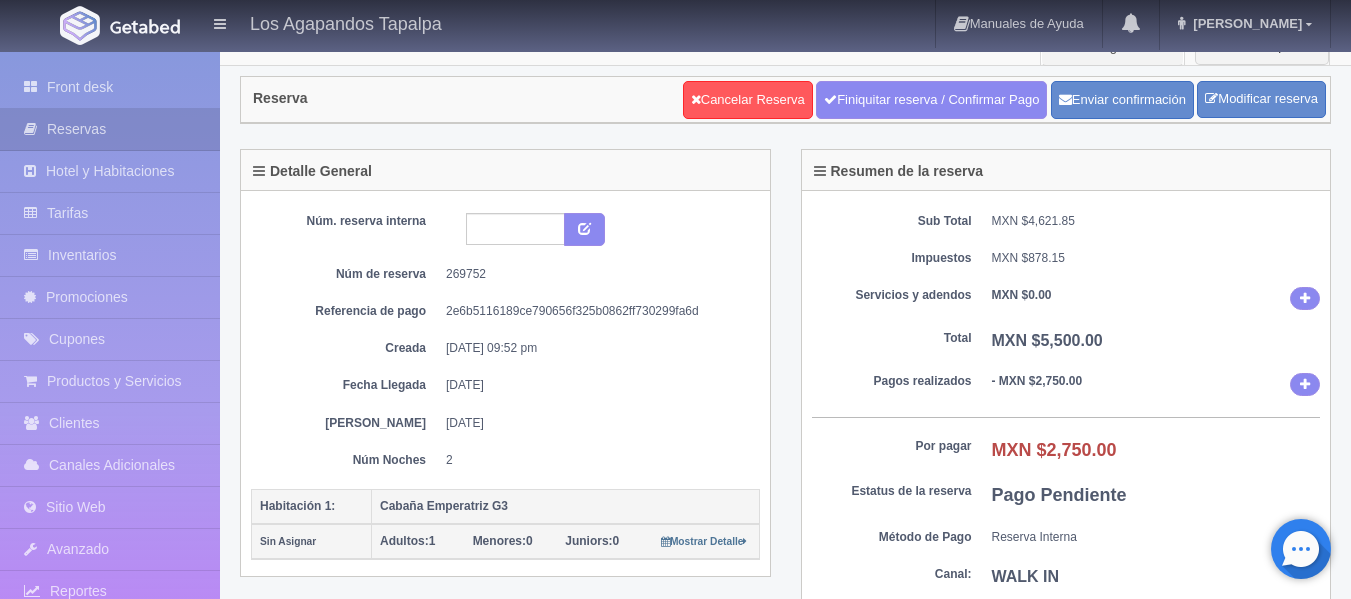 scroll, scrollTop: 0, scrollLeft: 0, axis: both 